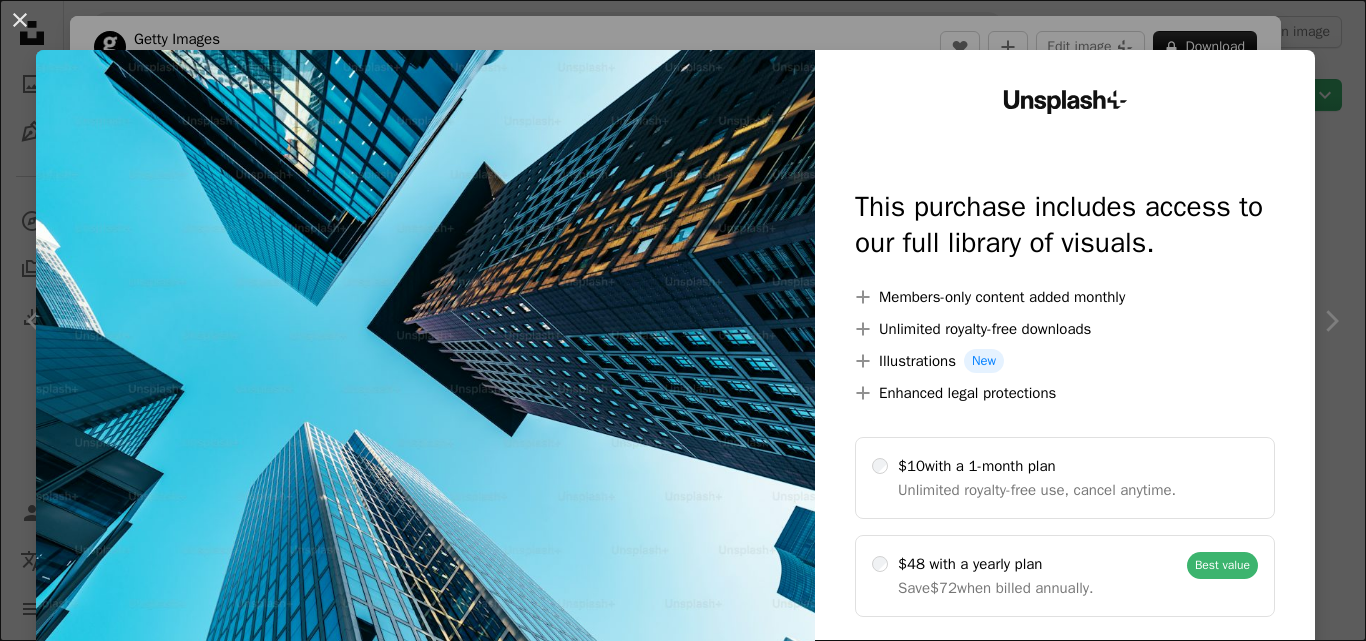 scroll, scrollTop: 1000, scrollLeft: 0, axis: vertical 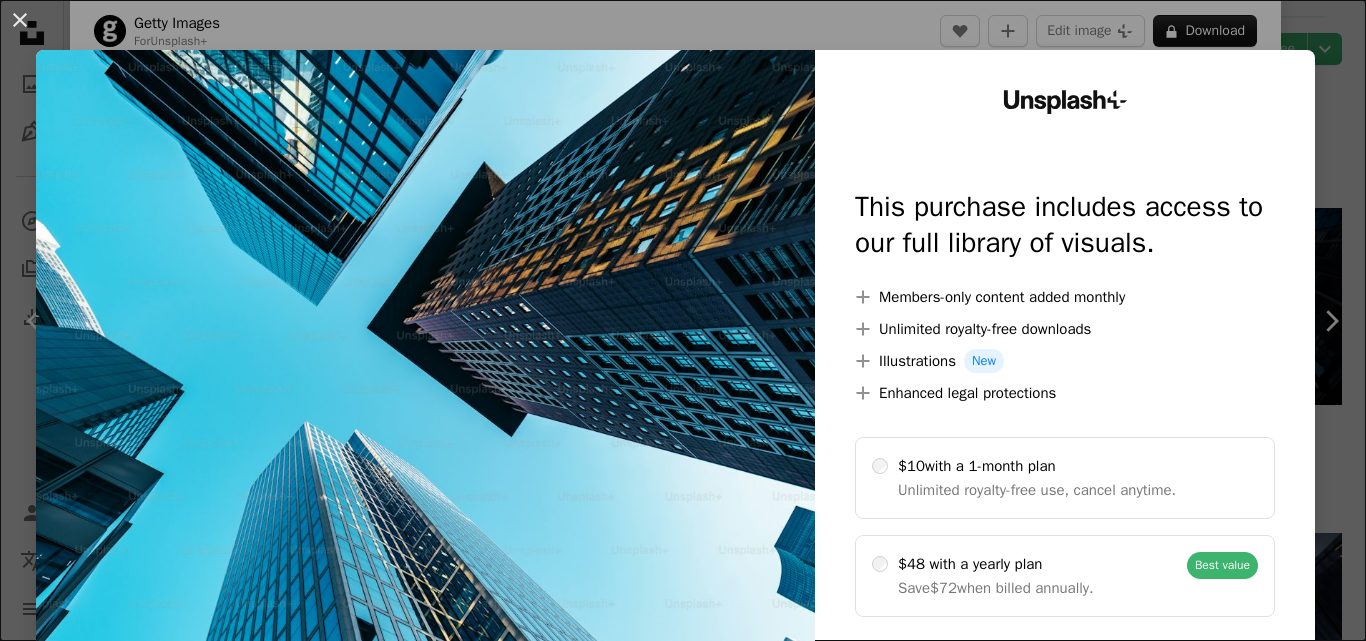 click at bounding box center (425, 407) 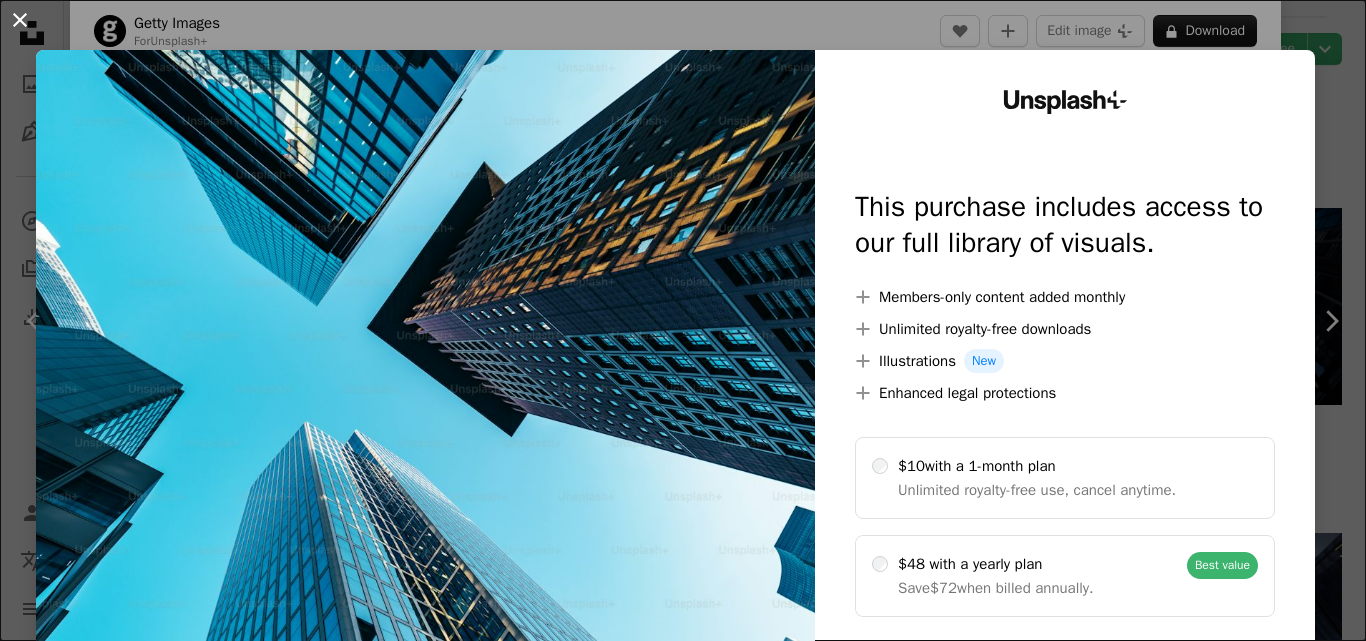 click on "An X shape" at bounding box center [20, 20] 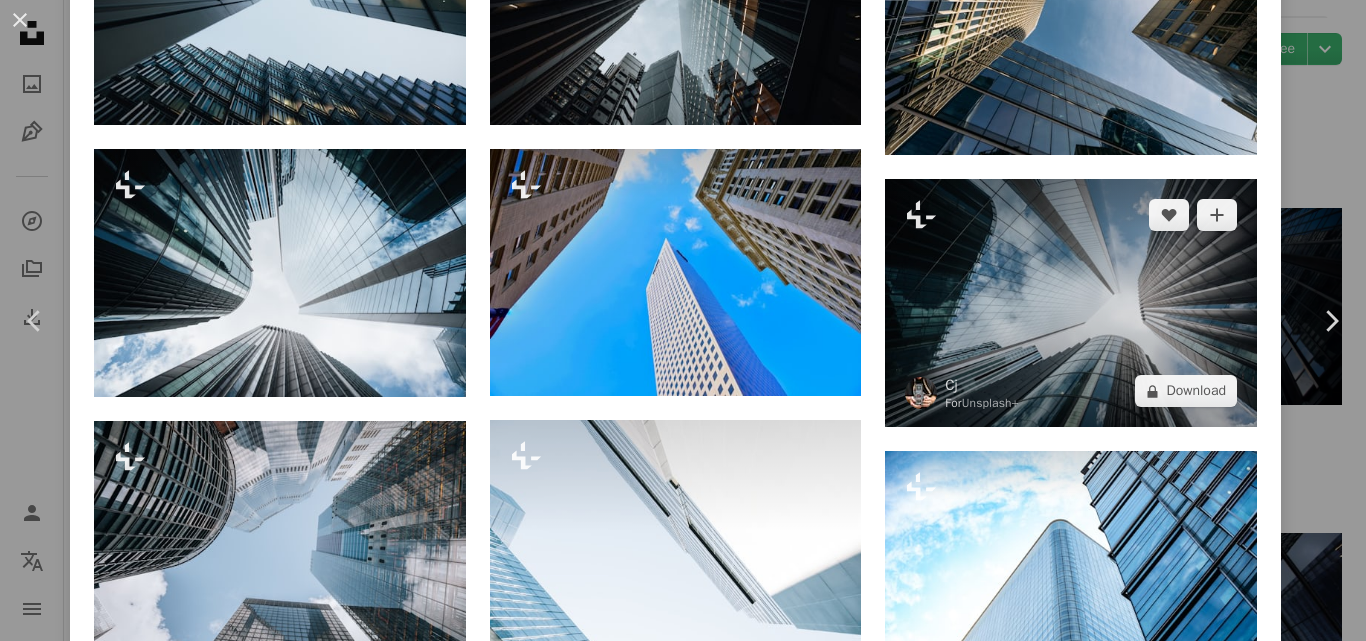 scroll, scrollTop: 1427, scrollLeft: 0, axis: vertical 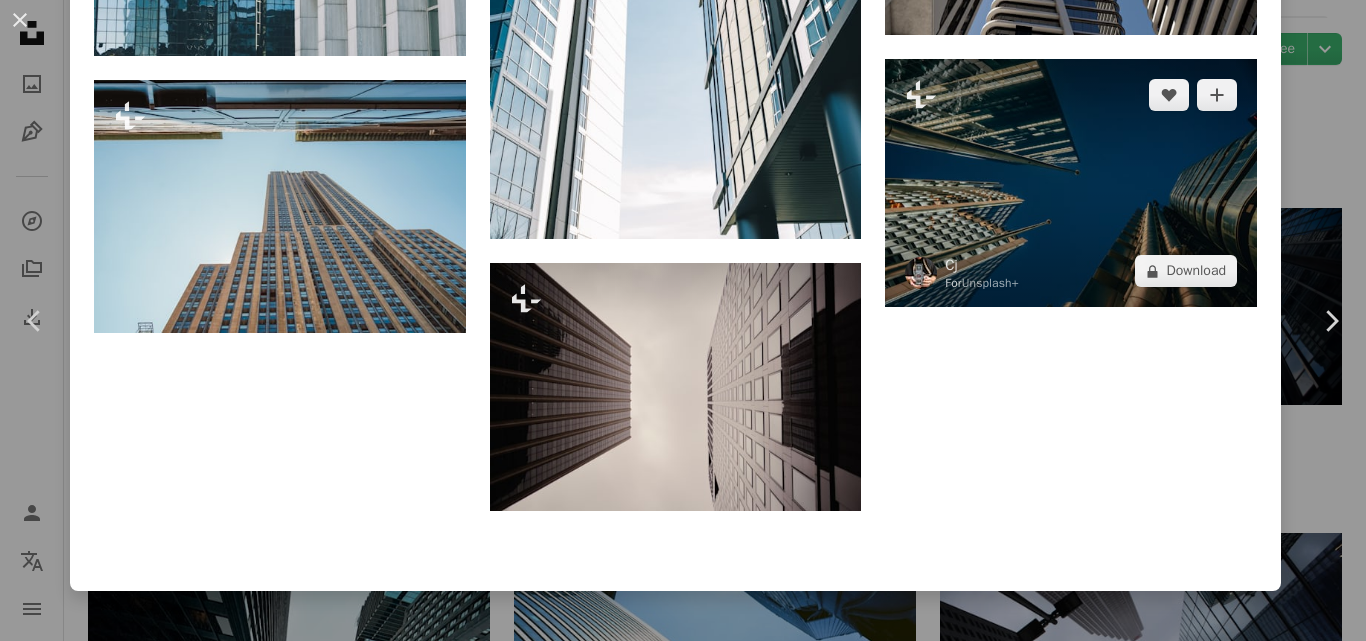click at bounding box center [1071, 183] 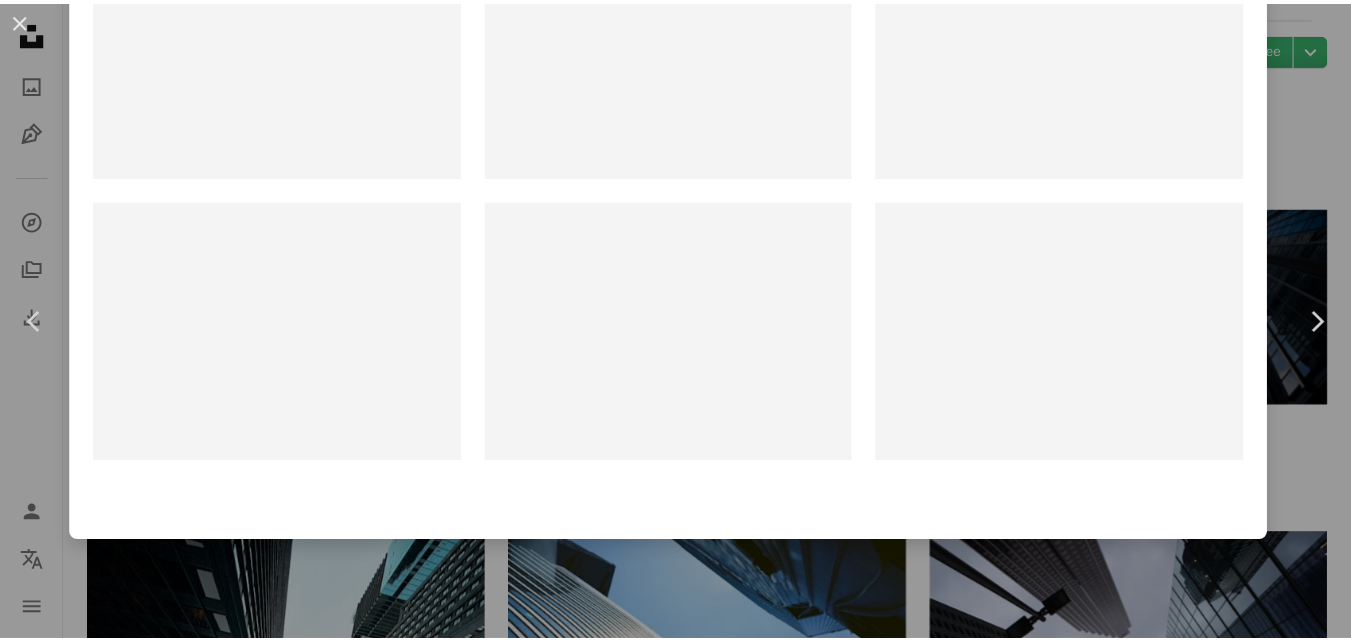 scroll, scrollTop: 0, scrollLeft: 0, axis: both 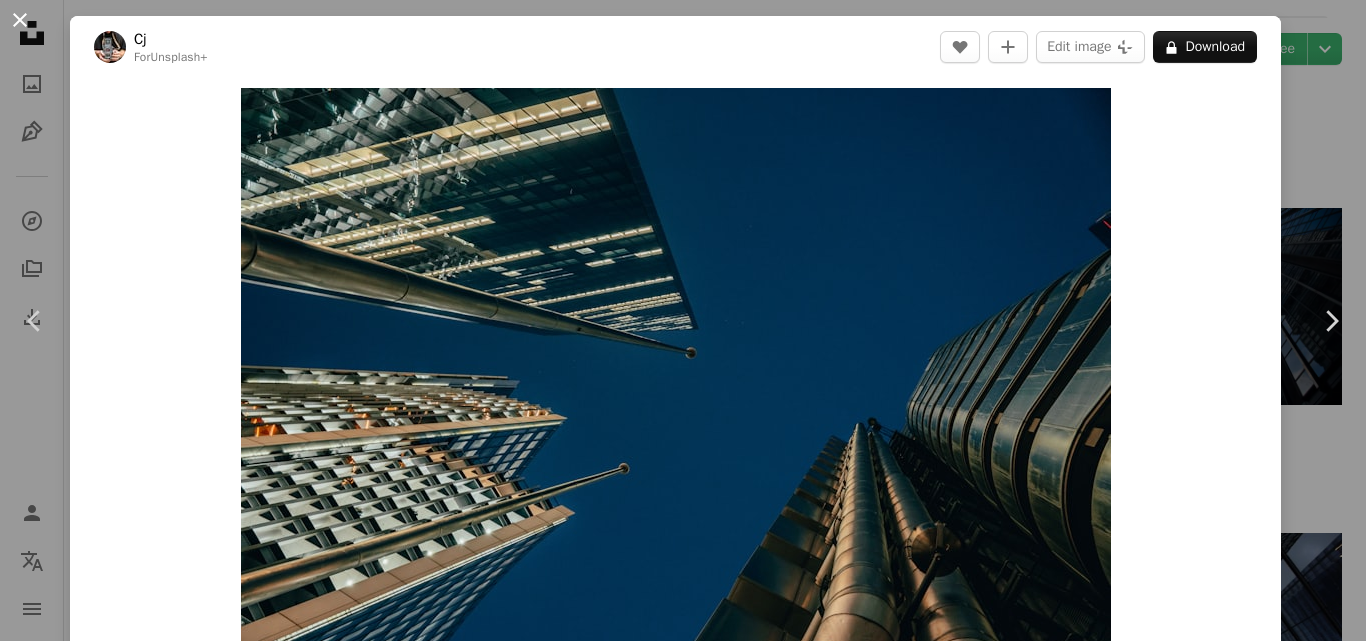 click on "An X shape" at bounding box center [20, 20] 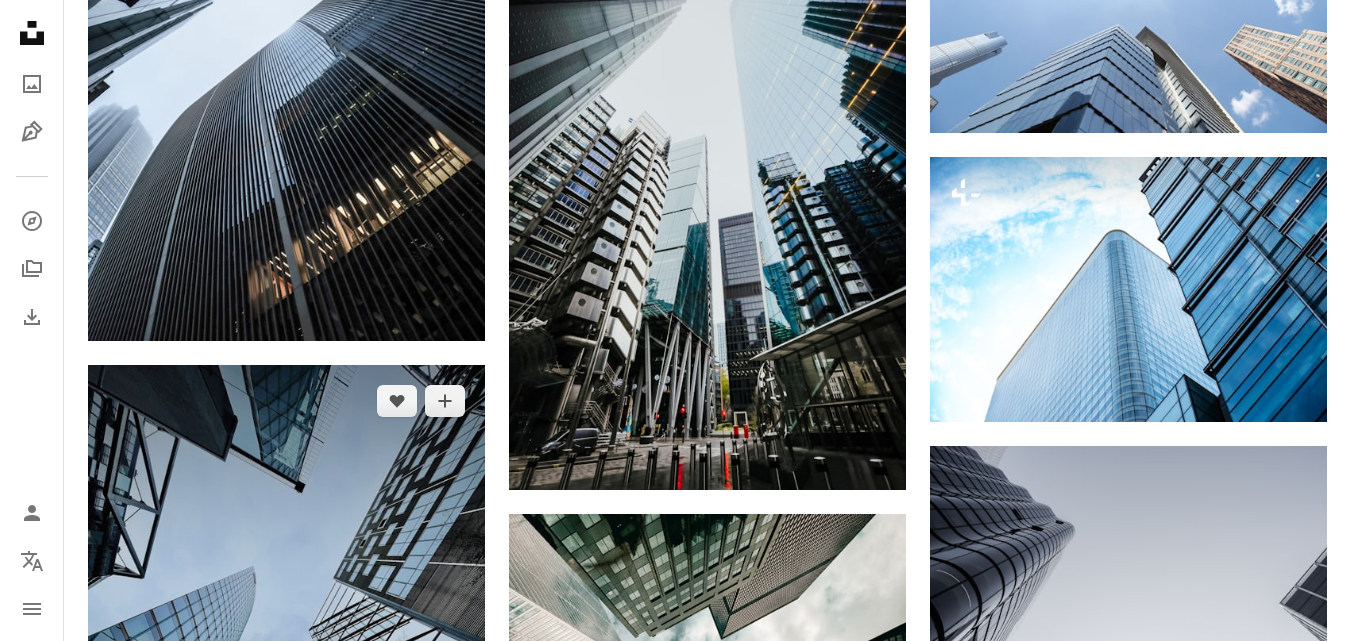scroll, scrollTop: 9799, scrollLeft: 0, axis: vertical 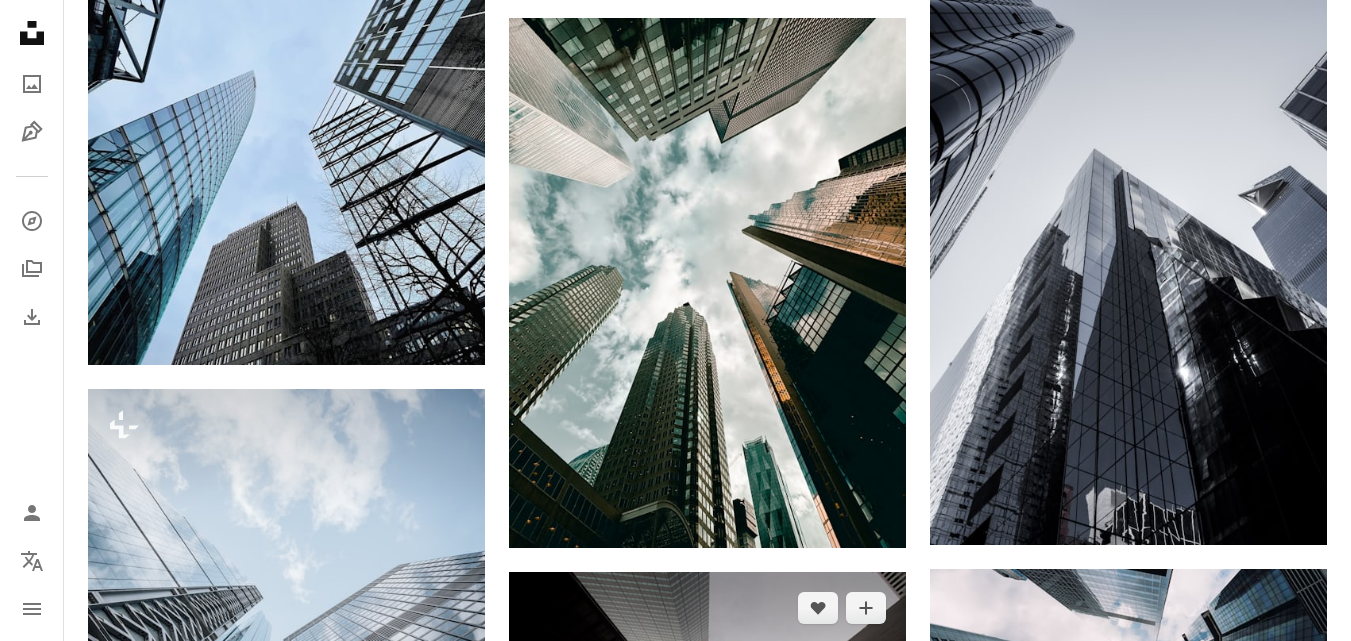 click at bounding box center [707, 704] 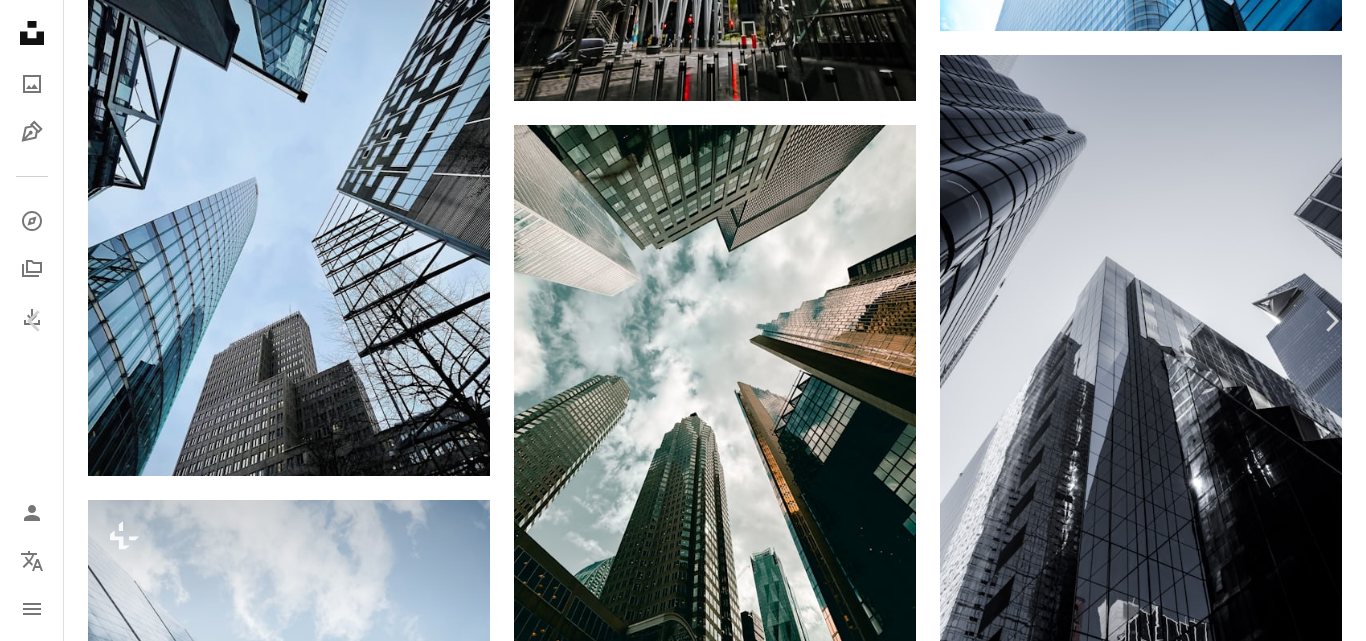 scroll, scrollTop: 1300, scrollLeft: 0, axis: vertical 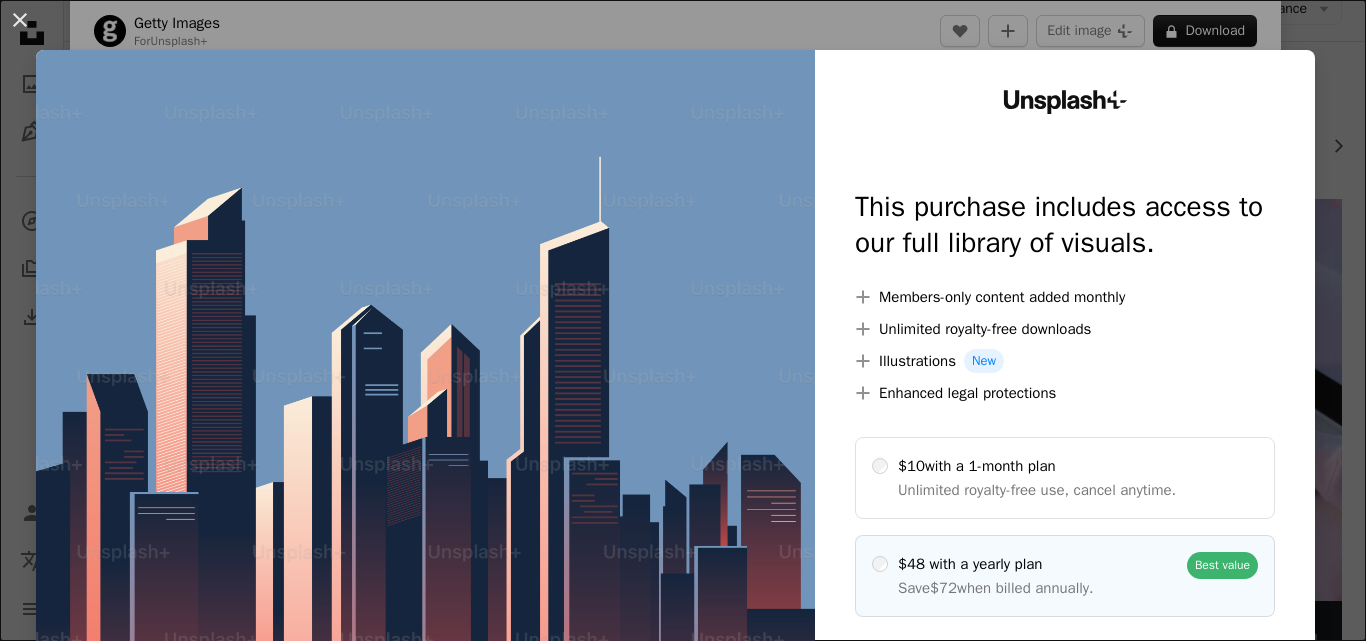 click on "Best value" at bounding box center [1222, 565] 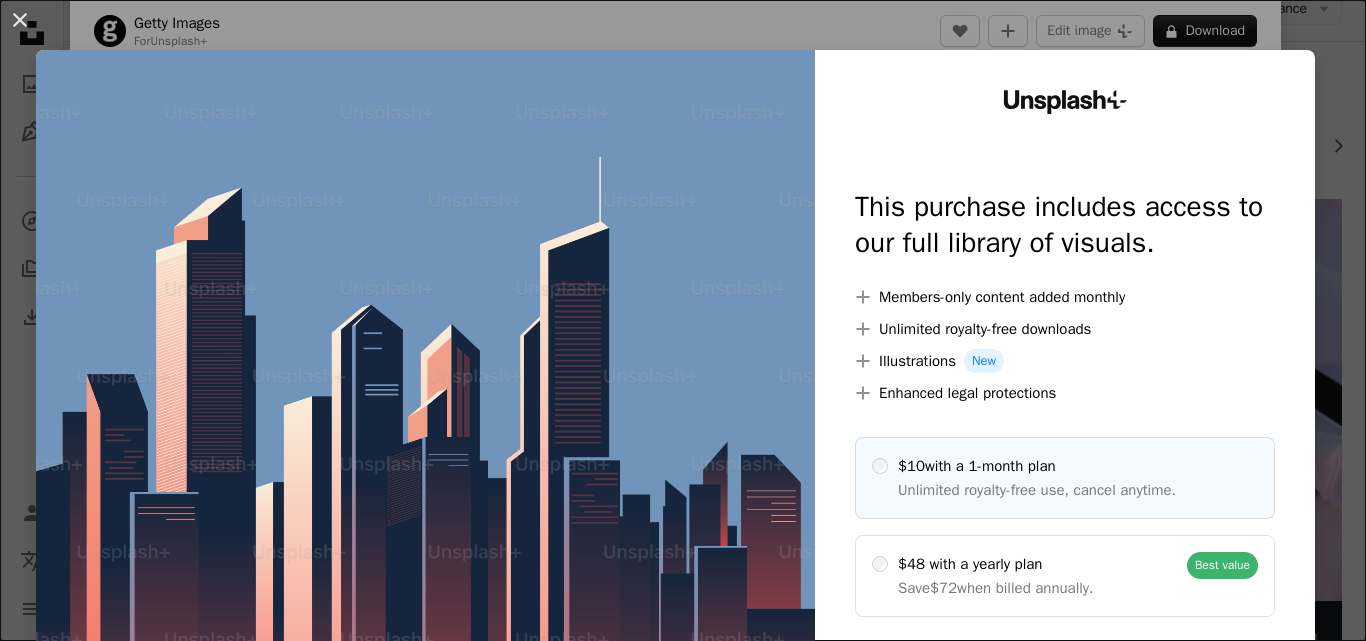 click on "$10  with a 1-month plan" at bounding box center [1037, 466] 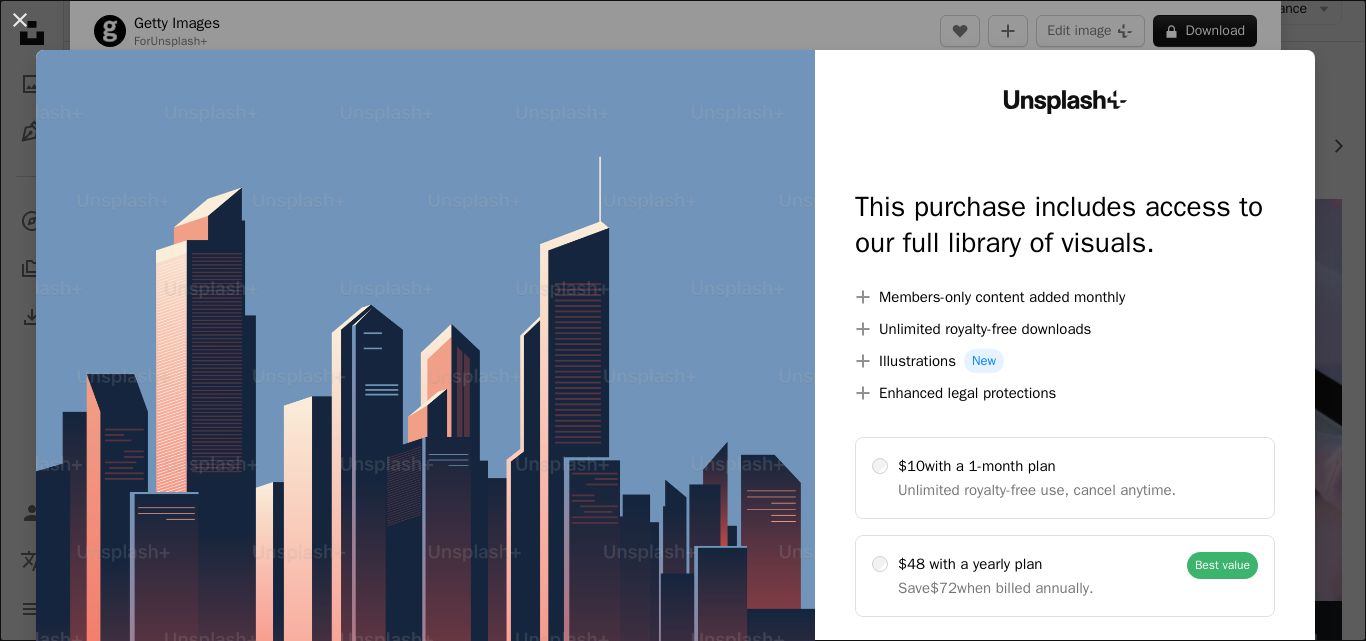 click at bounding box center (425, 407) 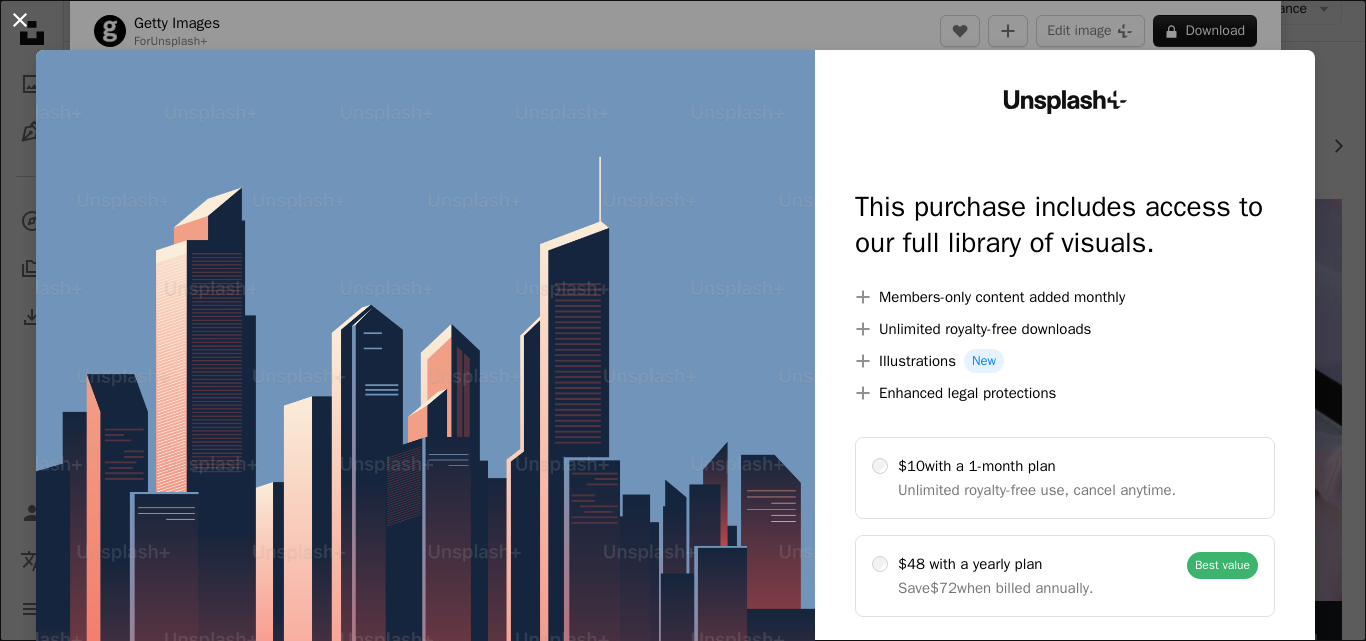 click on "An X shape" at bounding box center (20, 20) 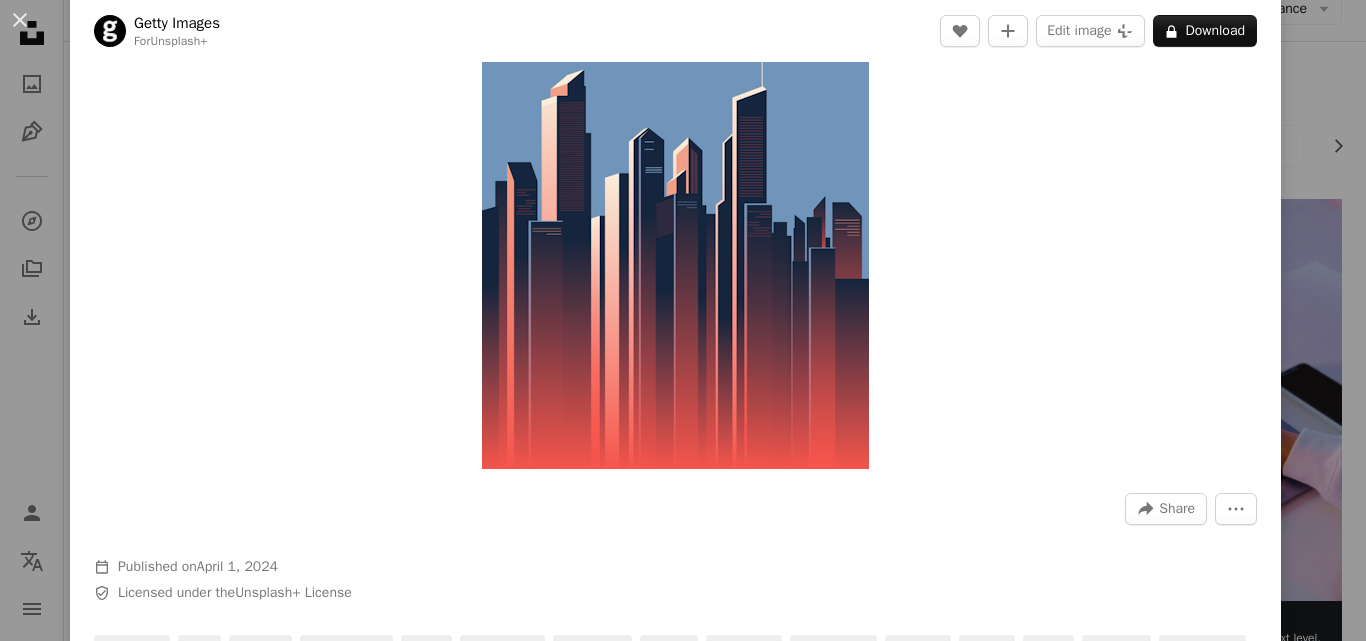 scroll, scrollTop: 100, scrollLeft: 0, axis: vertical 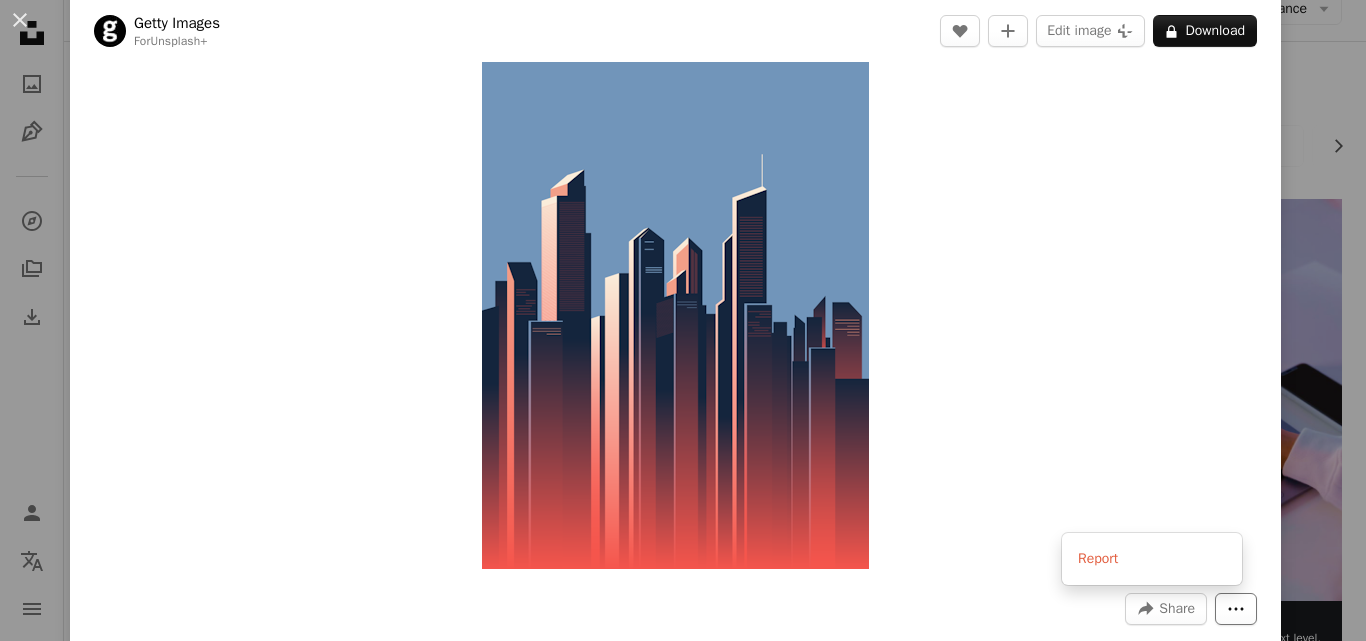 click on "More Actions" 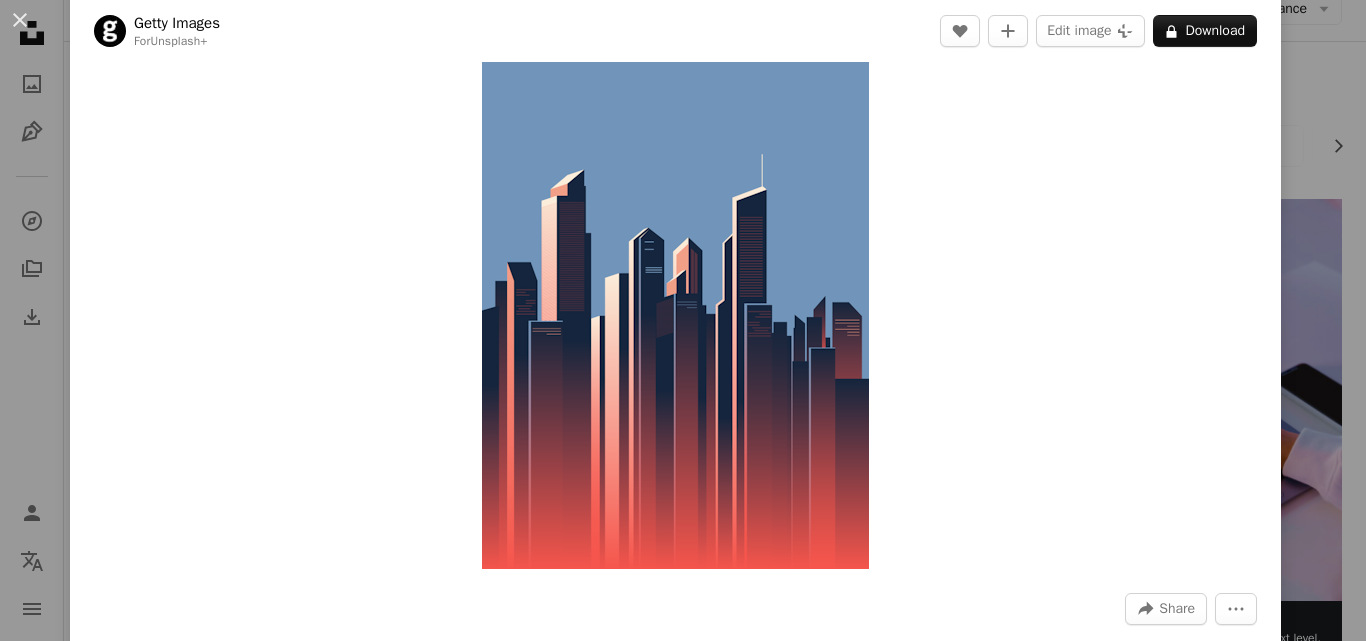 click on "An X shape Getty Images For  Unsplash+ A heart A plus sign Edit image   Plus sign for Unsplash+ A lock   Download Zoom in A forward-right arrow Share More Actions Calendar outlined Published on  [DATE], [YEAR] Safety Licensed under the  Unsplash+ License business city sunset architecture night illustration cityscape vector outdoors skyscraper modern tower dusk city life illuminated urban skyline office building exterior downtown district Backgrounds Related images Plus sign for Unsplash+ A heart A plus sign [FIRST] [LAST] For  Unsplash+ A lock   Download Plus sign for Unsplash+ A heart A plus sign [FIRST] [LAST] For  Unsplash+ A lock   Download Plus sign for Unsplash+ A heart A plus sign [FIRST] [LAST] For  Unsplash+ A lock   Download Plus sign for Unsplash+ A heart A plus sign Getty Images For  Unsplash+ A lock   Download Plus sign for Unsplash+ A heart A plus sign [FIRST] [LAST] For  Unsplash+ A lock   Download Plus sign for Unsplash+ A heart A plus sign [FIRST] [LAST] For  Unsplash+ A lock   Download A heart For" at bounding box center (683, 320) 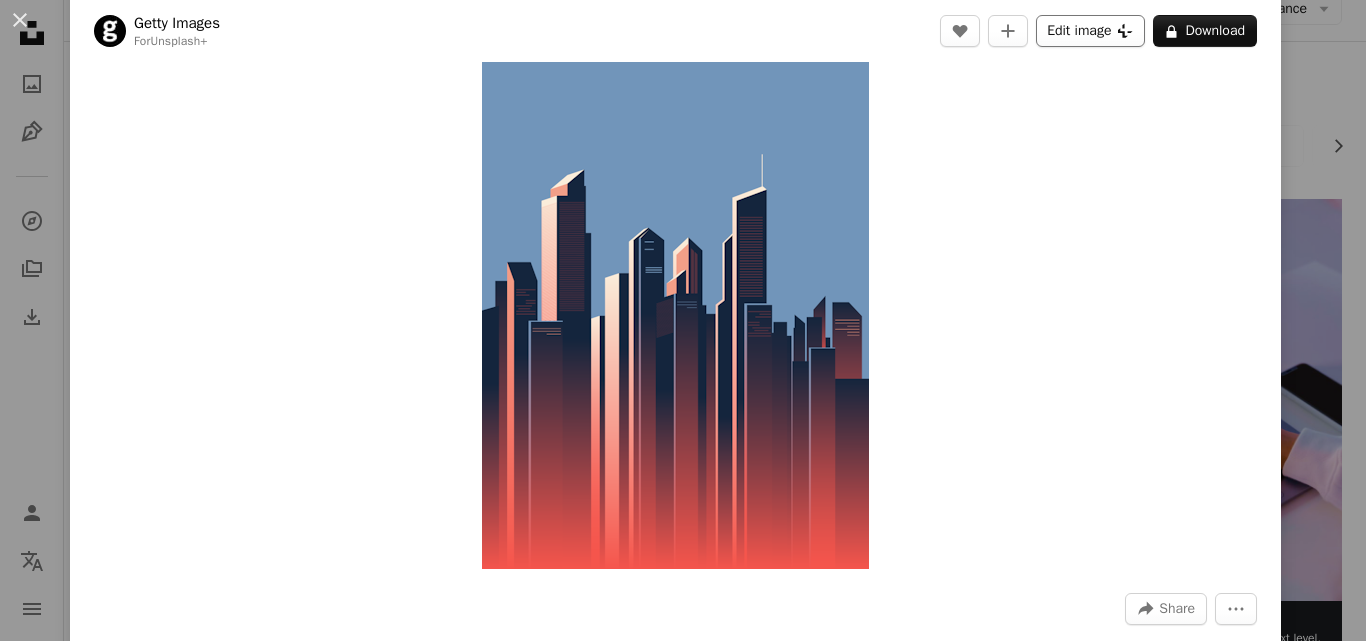click on "Edit image   Plus sign for Unsplash+" at bounding box center [1090, 31] 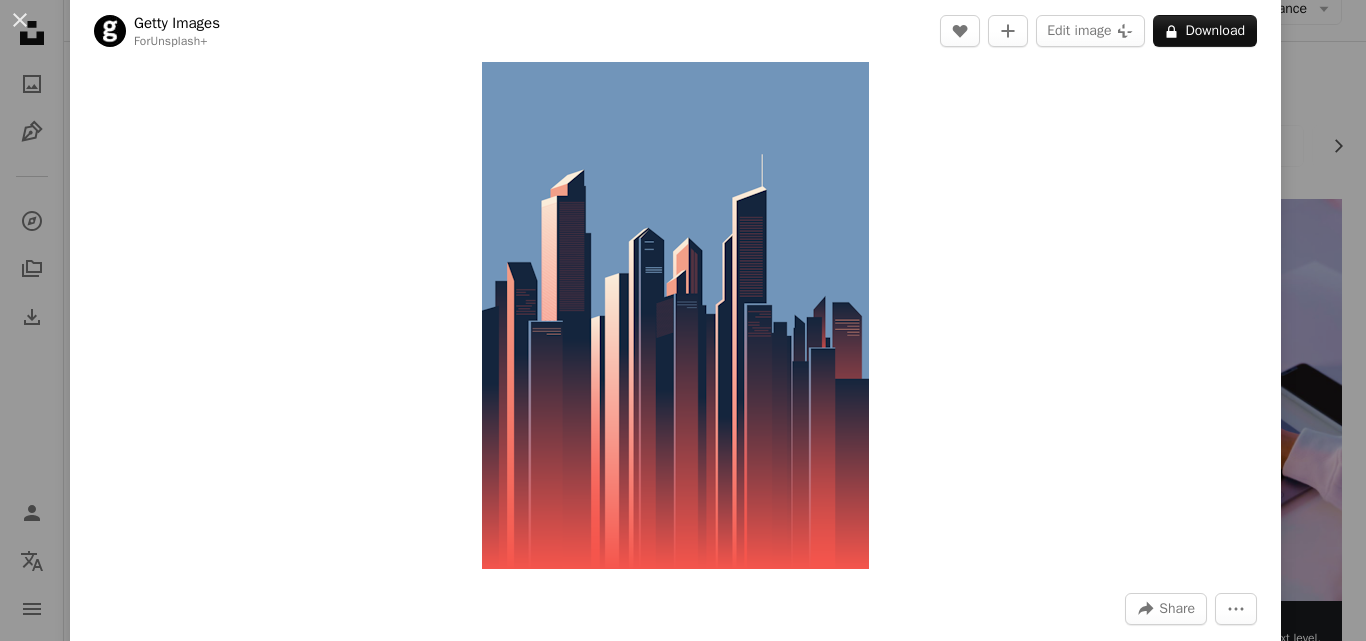 scroll, scrollTop: 174, scrollLeft: 0, axis: vertical 